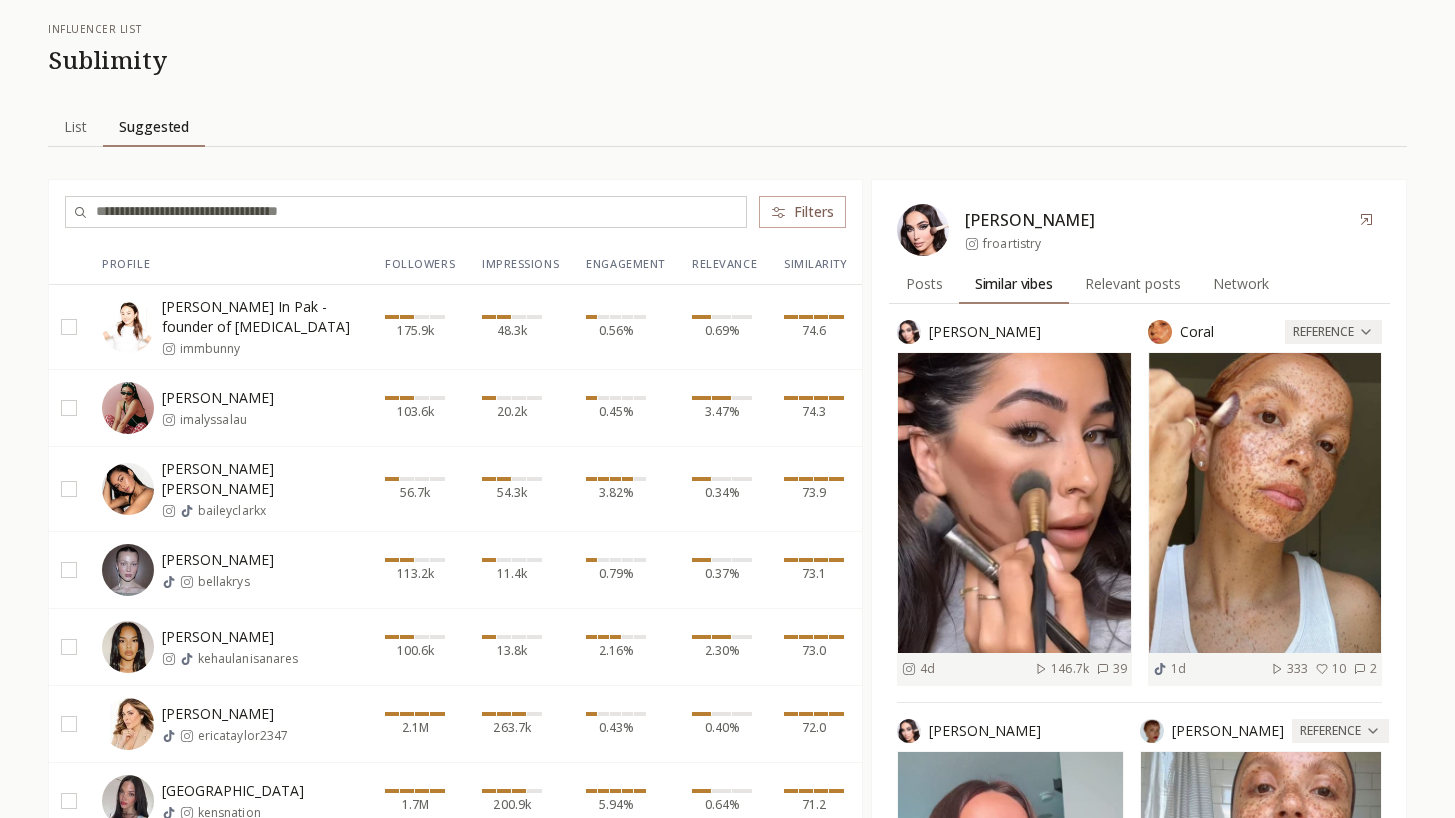 scroll, scrollTop: 137, scrollLeft: 0, axis: vertical 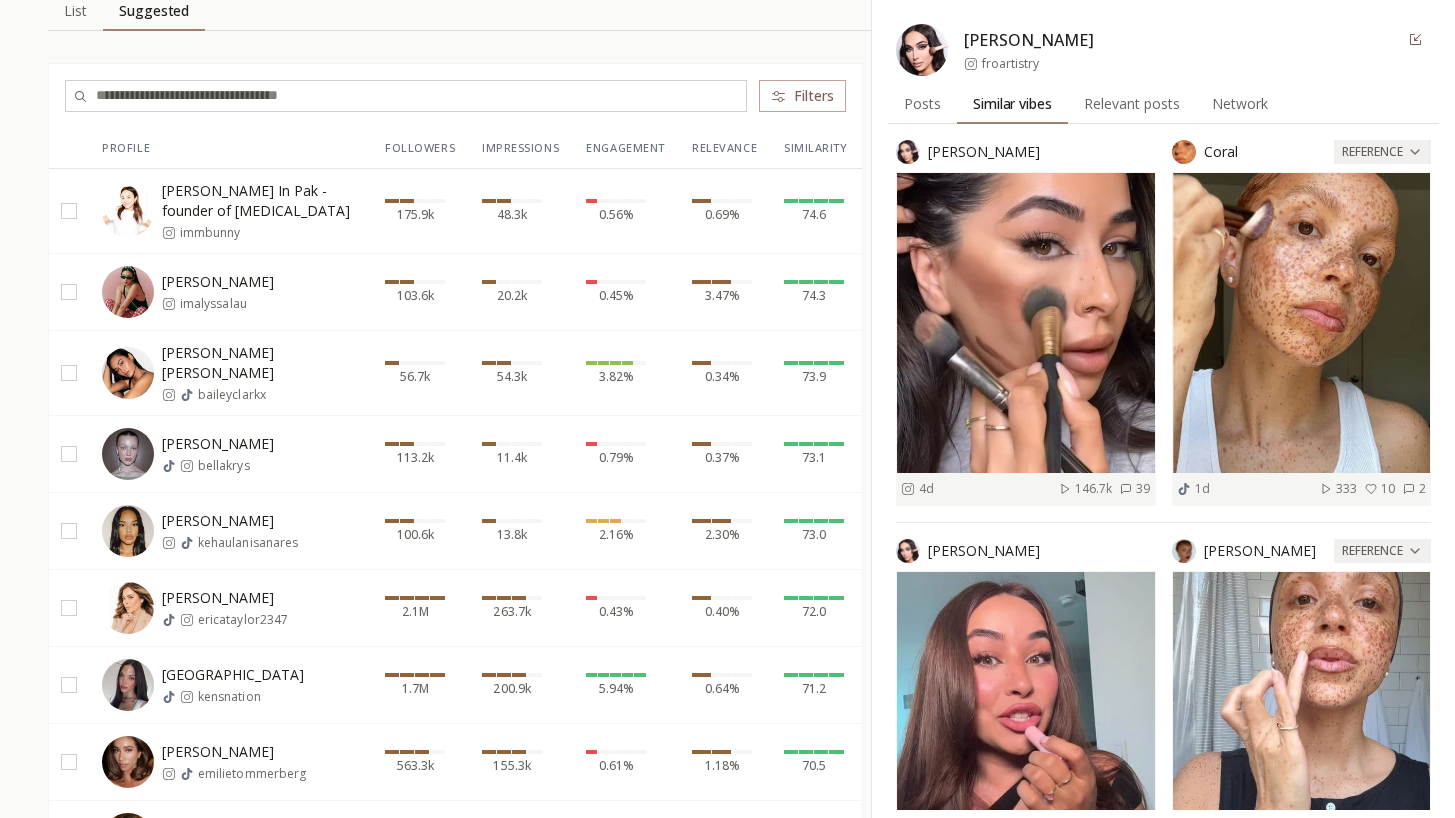 click on "74.6" at bounding box center [817, 211] 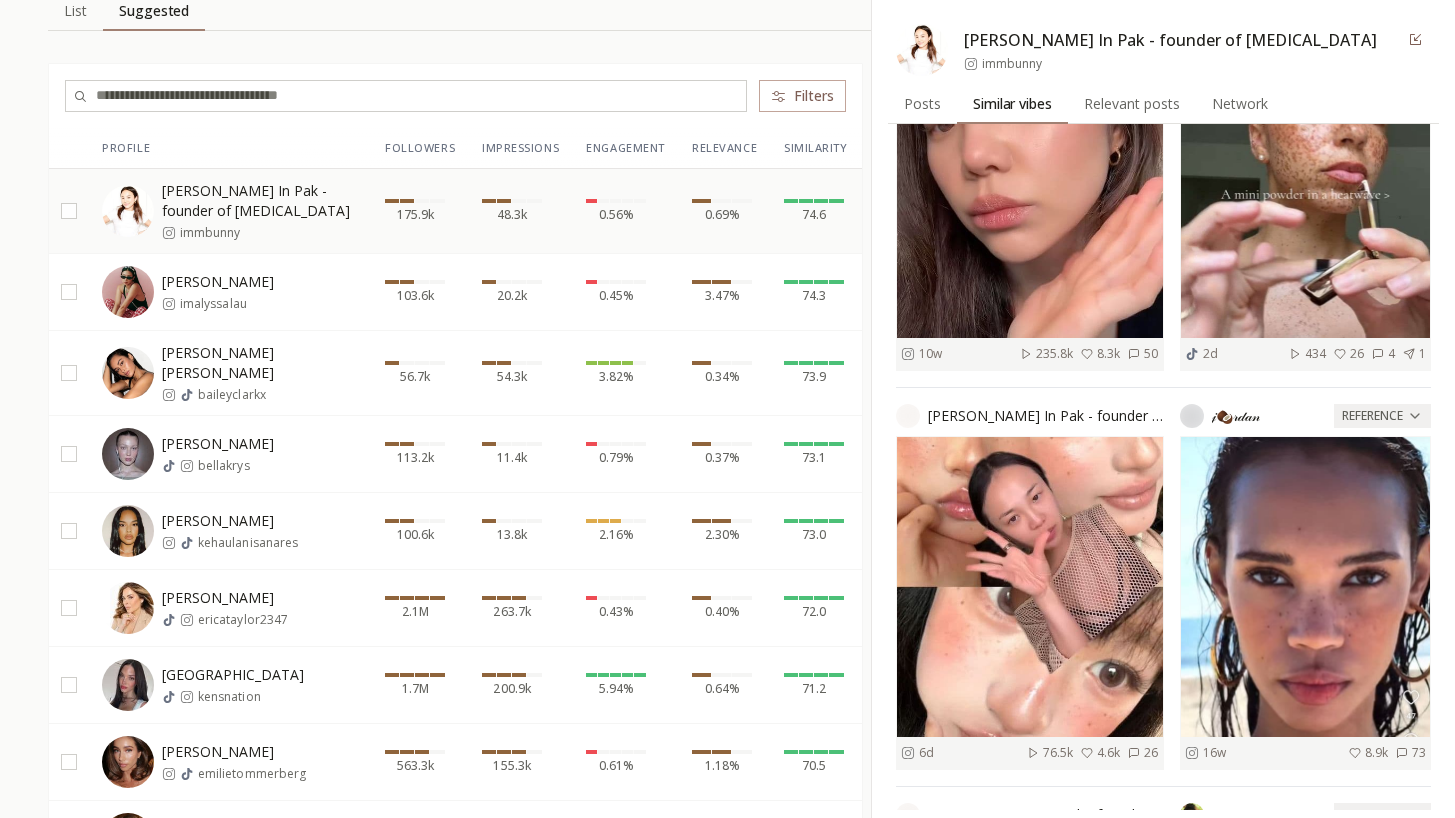 scroll, scrollTop: 3059, scrollLeft: 0, axis: vertical 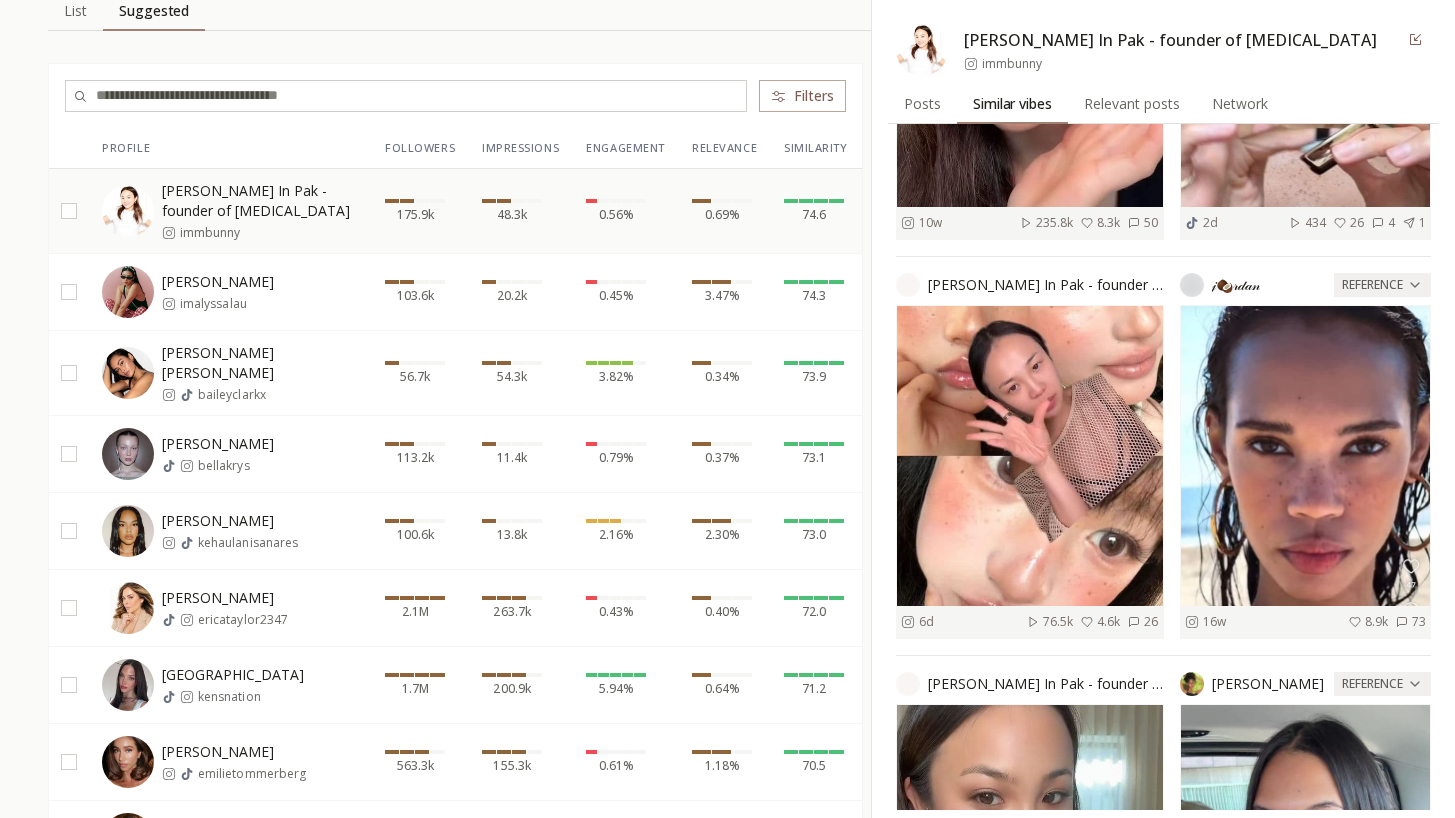 click on "74.3" at bounding box center (817, 291) 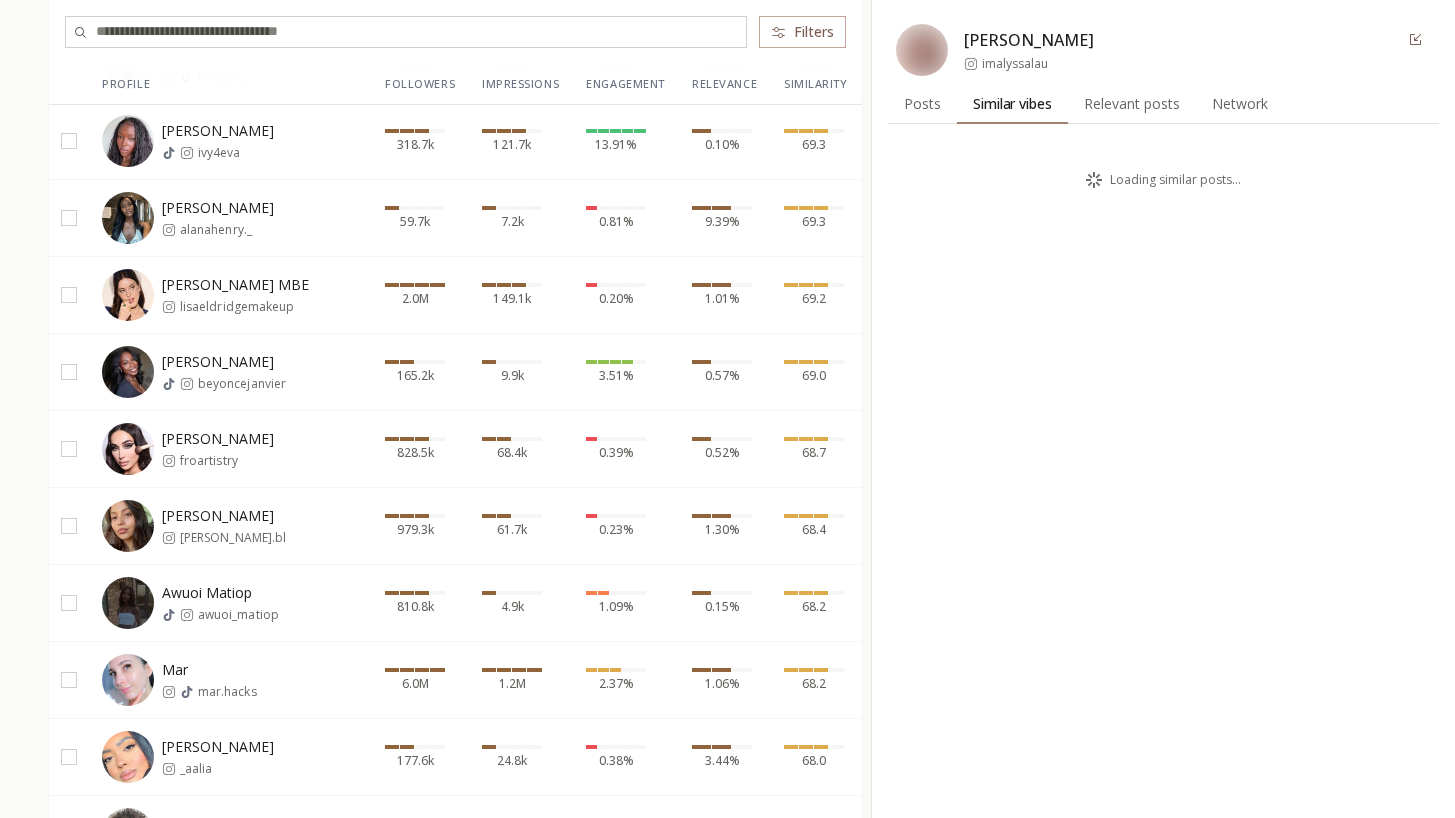 scroll, scrollTop: 1358, scrollLeft: 0, axis: vertical 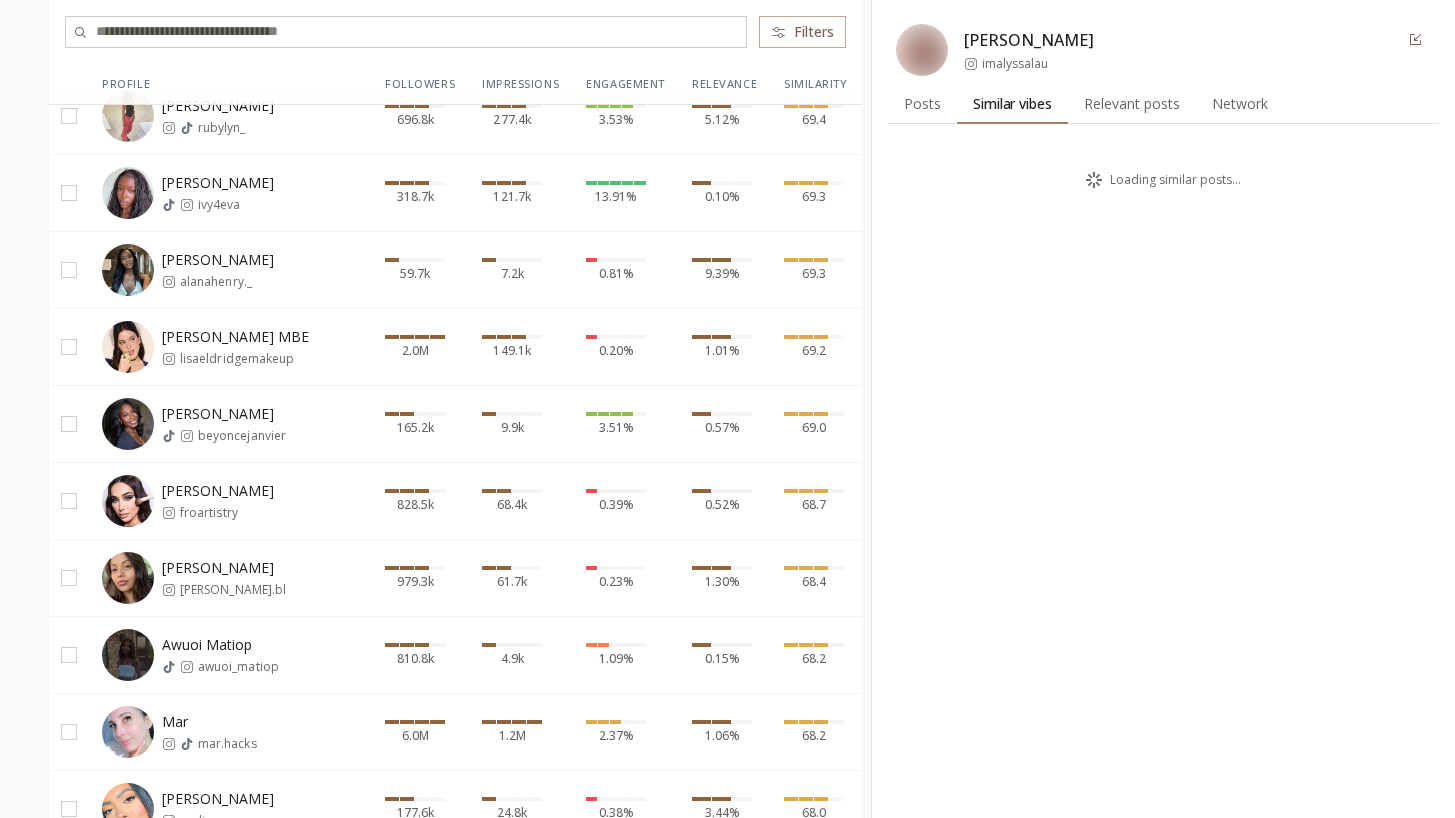 click on "69.0" at bounding box center [817, 423] 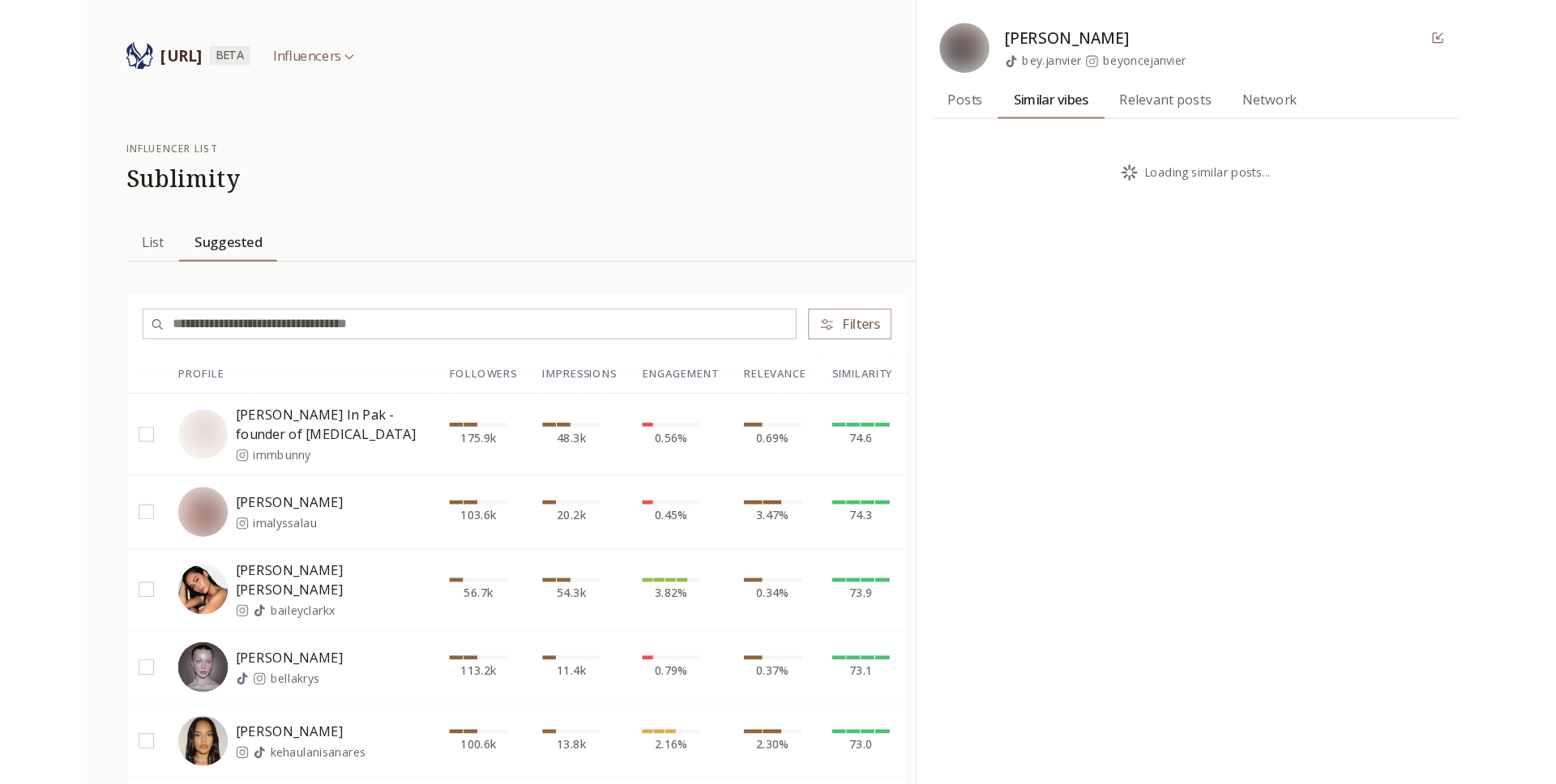scroll, scrollTop: 215, scrollLeft: 0, axis: vertical 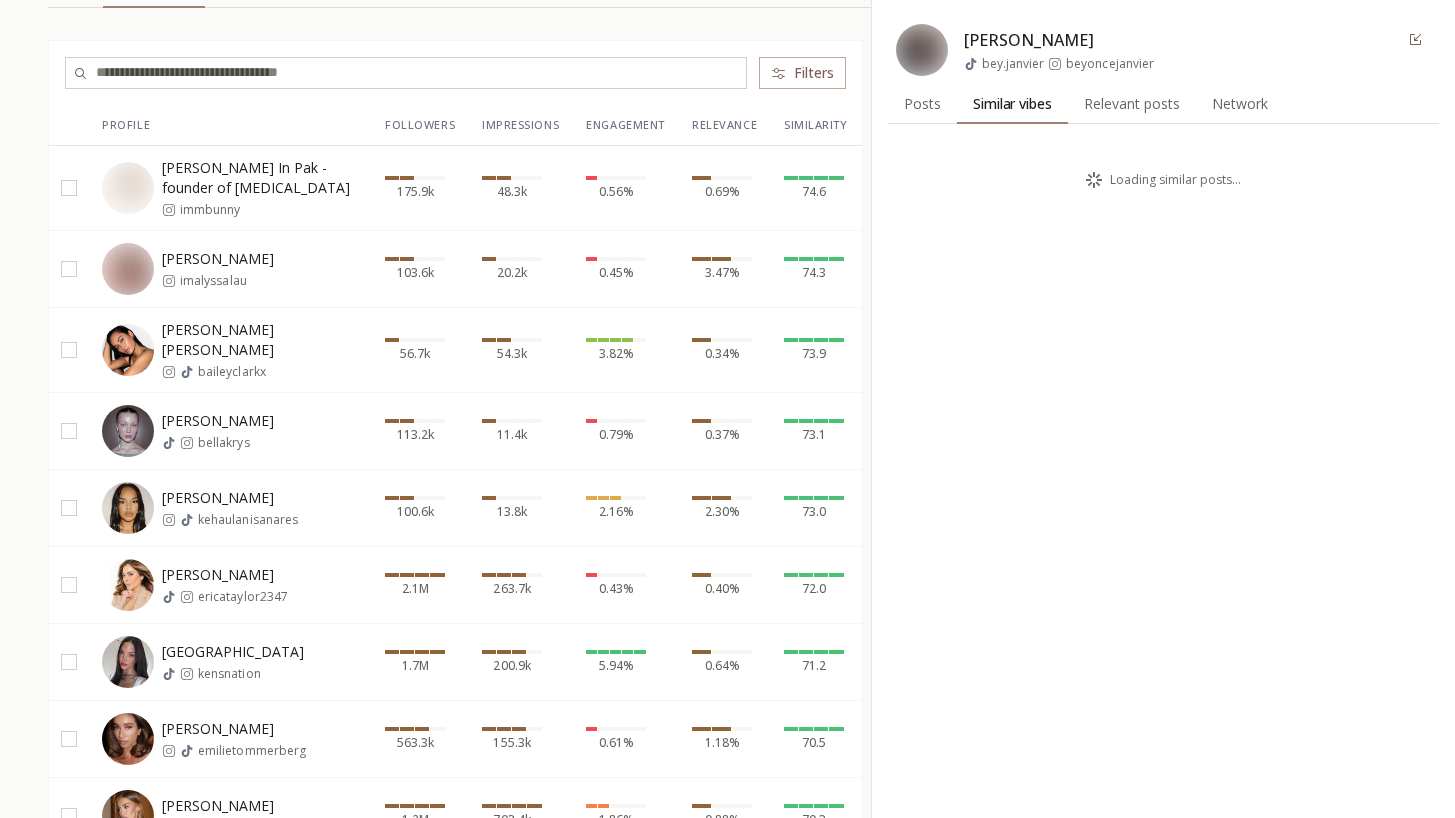 click on "74.6" at bounding box center (817, 188) 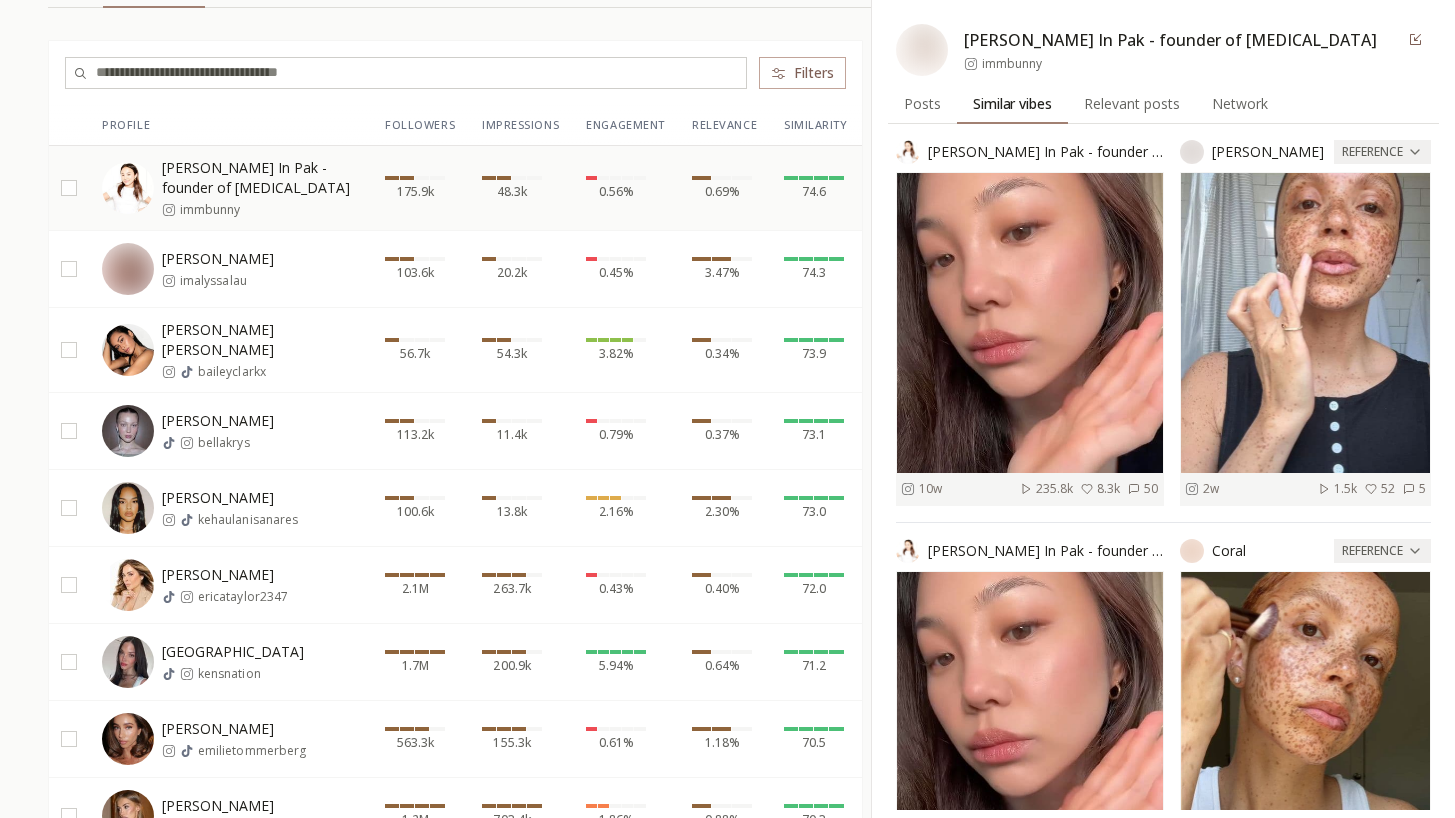 click on "74.3" at bounding box center [817, 268] 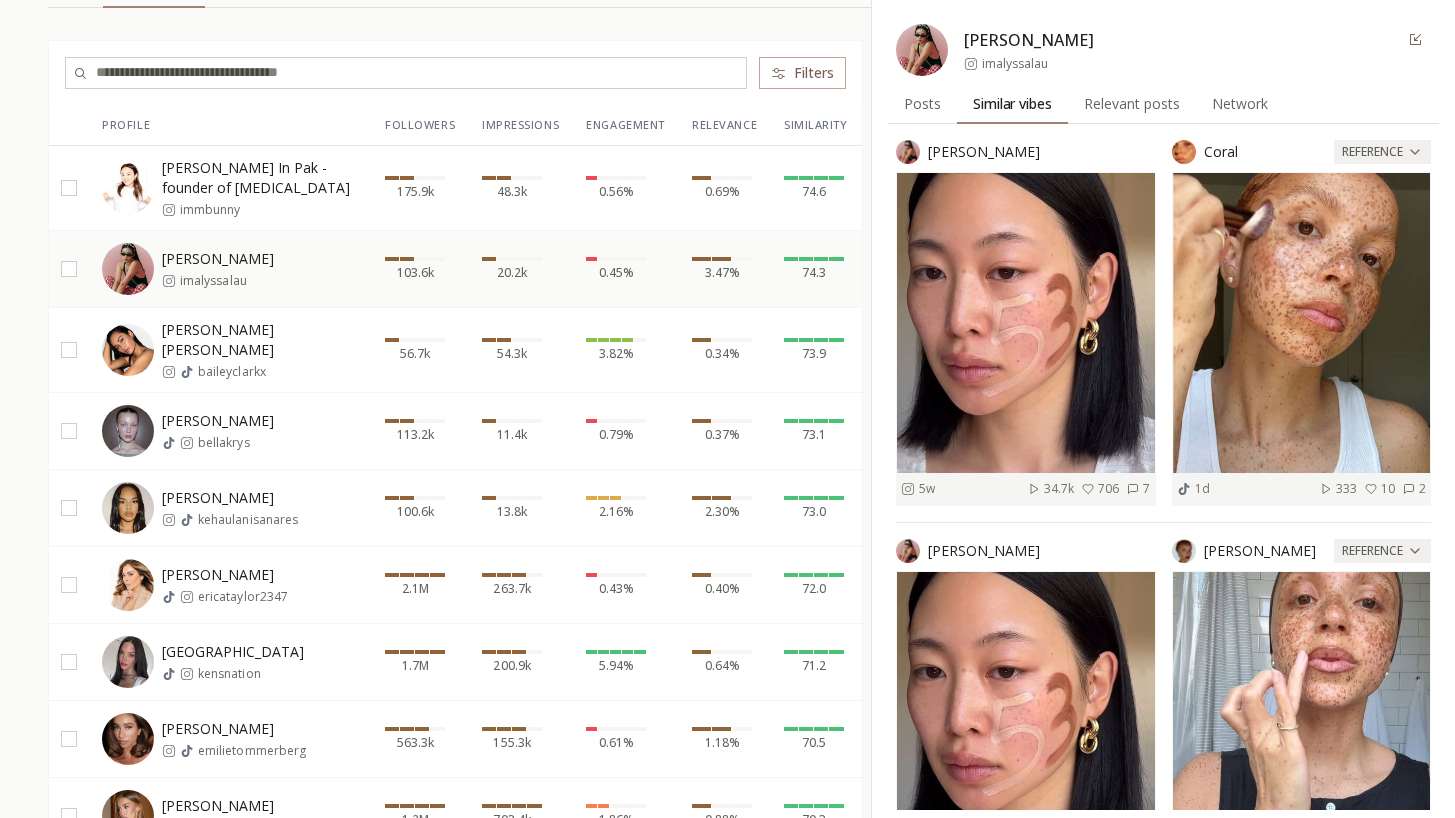 click on "73.9" at bounding box center (817, 349) 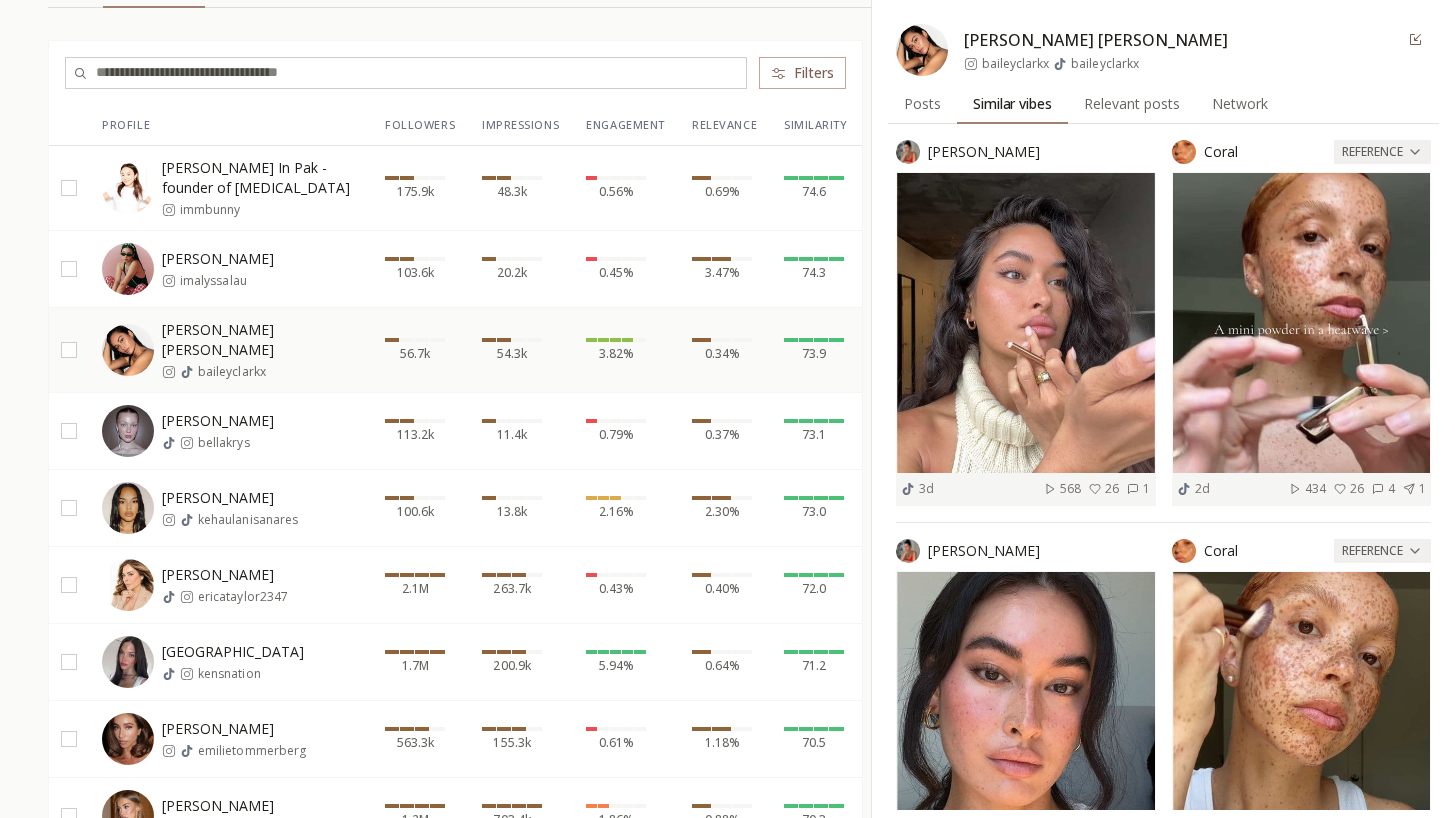 click on "73.1" at bounding box center [817, 430] 